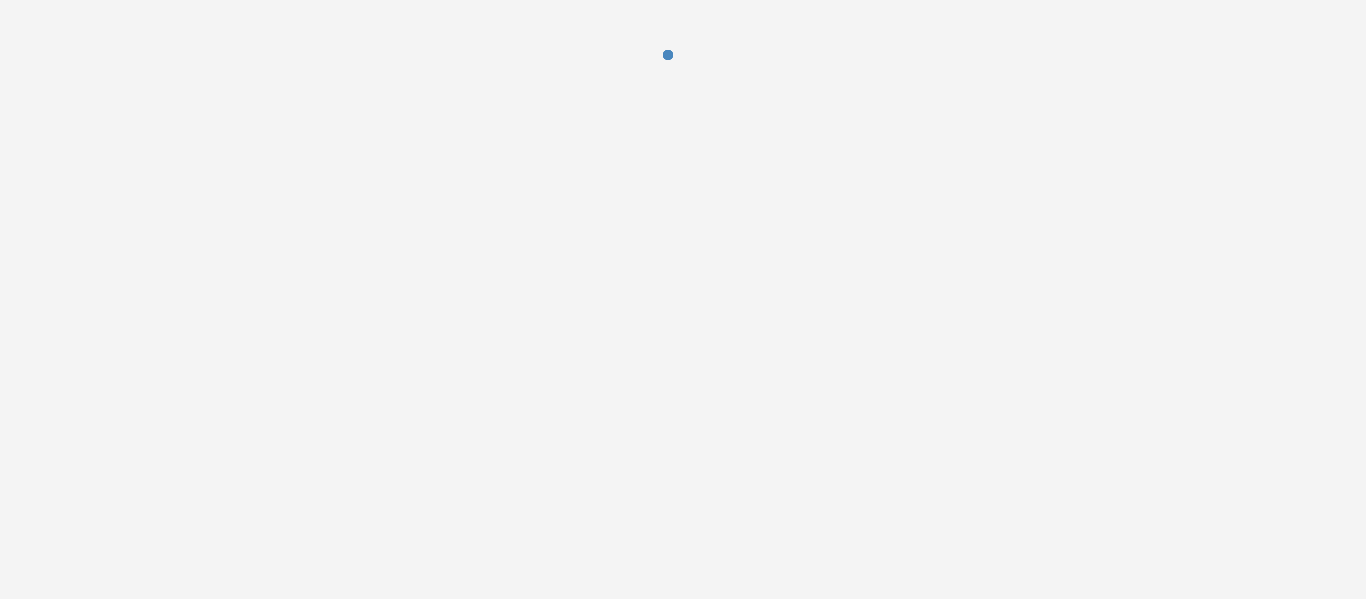 scroll, scrollTop: 0, scrollLeft: 0, axis: both 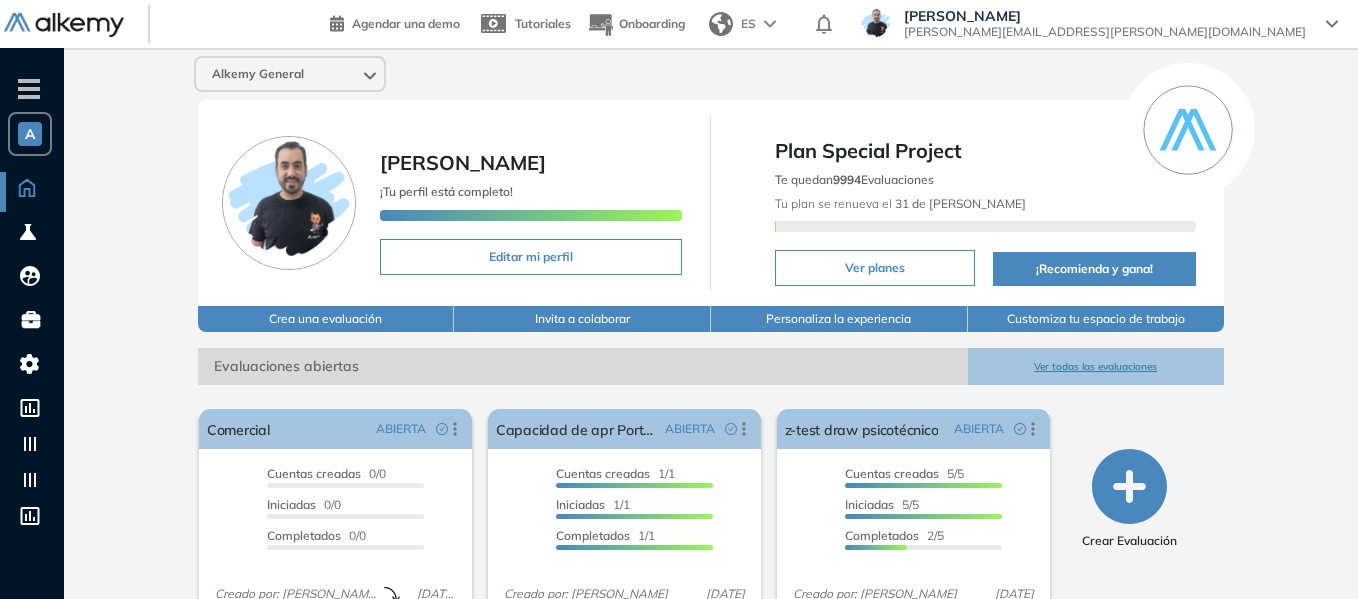 click on "A" at bounding box center (30, 134) 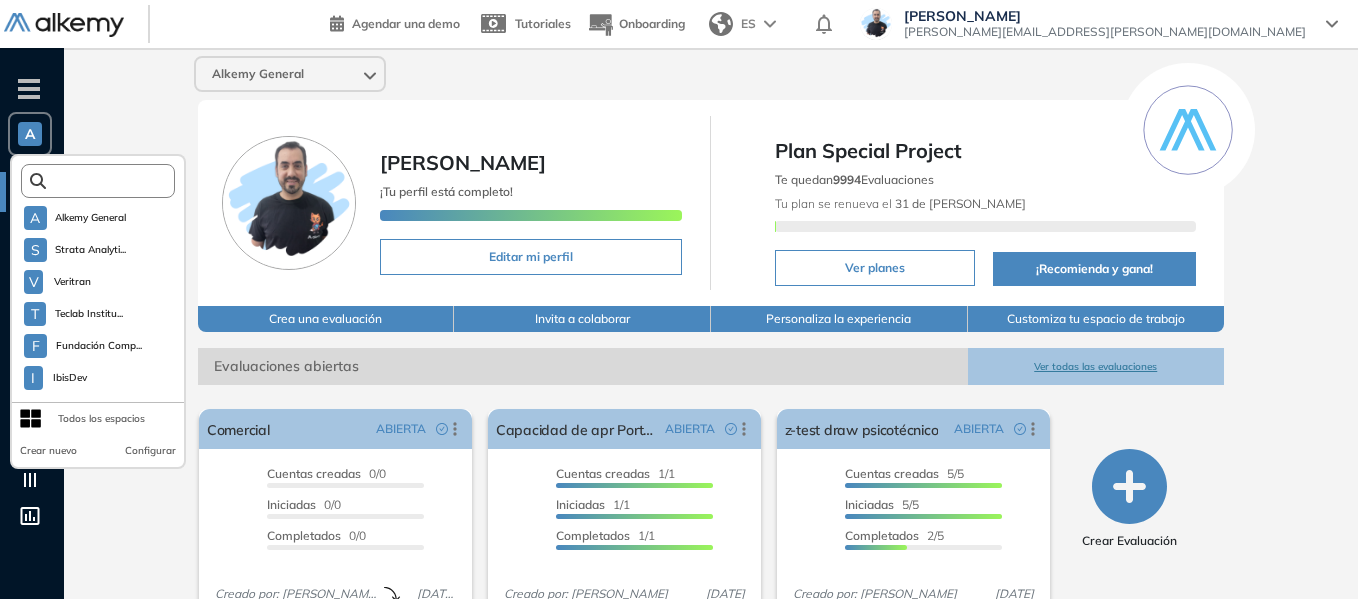 click at bounding box center (104, 180) 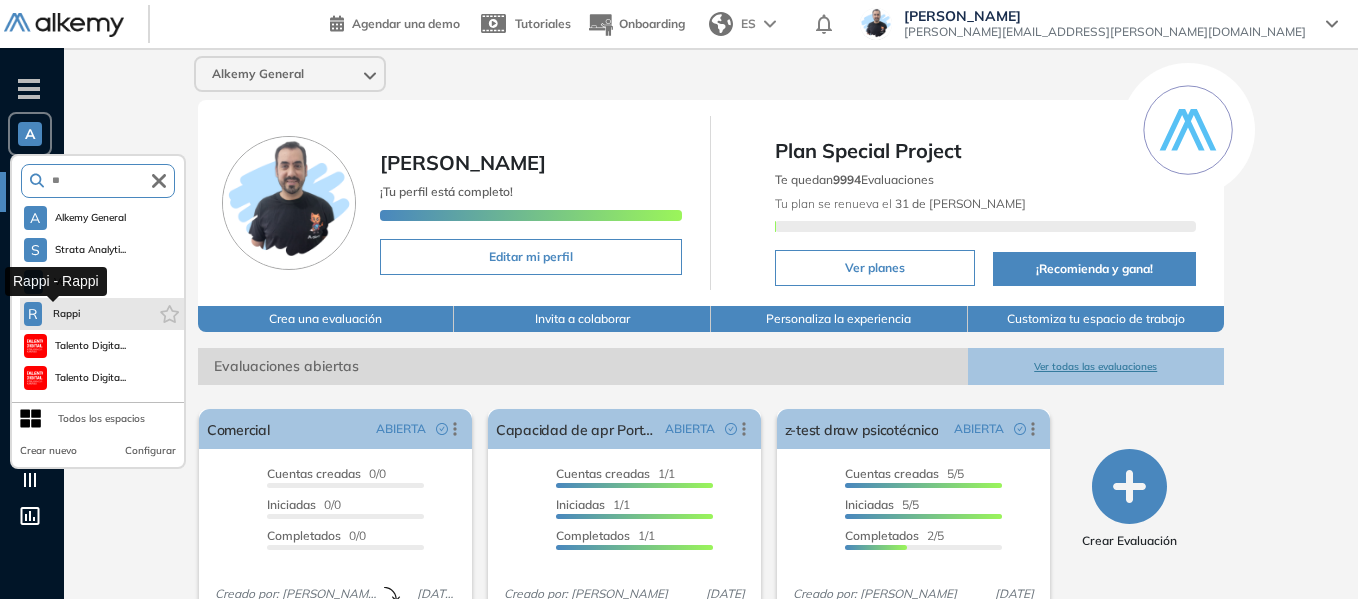 type on "**" 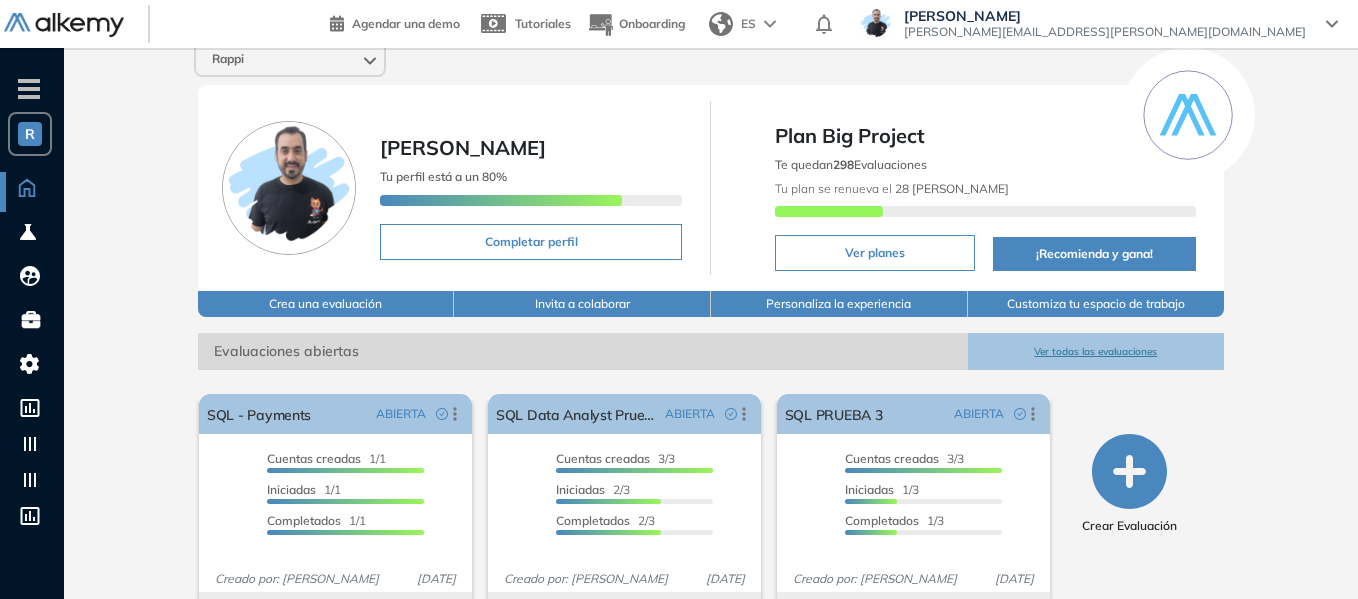 scroll, scrollTop: 0, scrollLeft: 0, axis: both 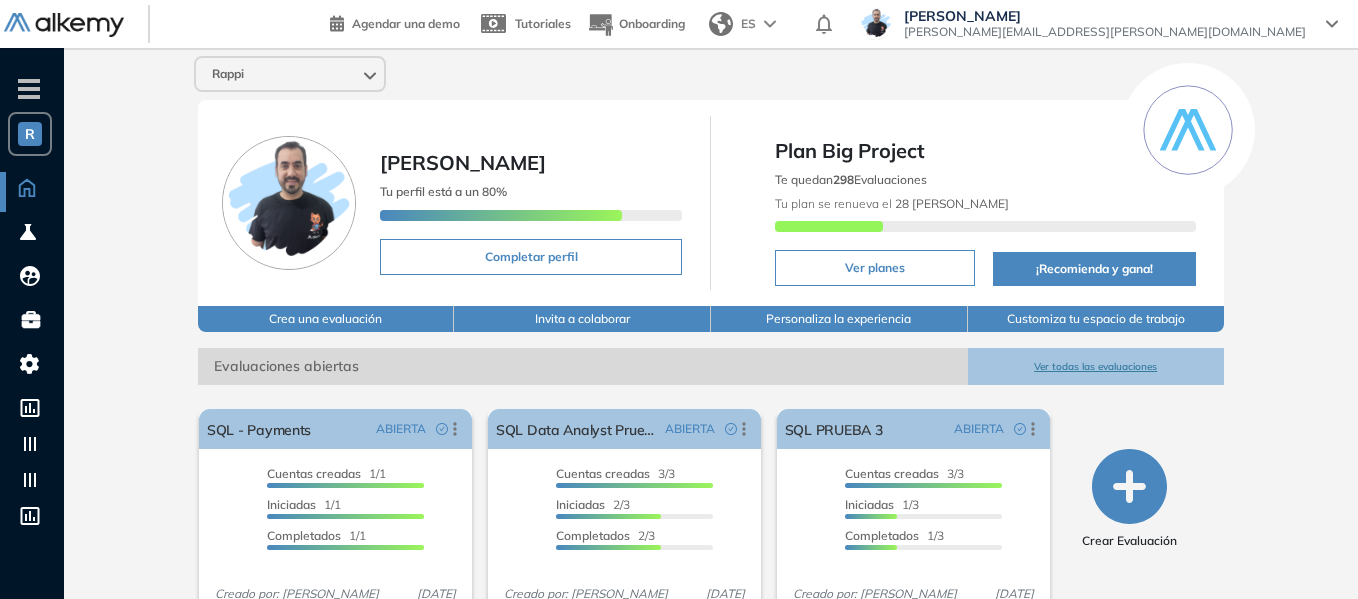 click on "-" at bounding box center [29, 87] 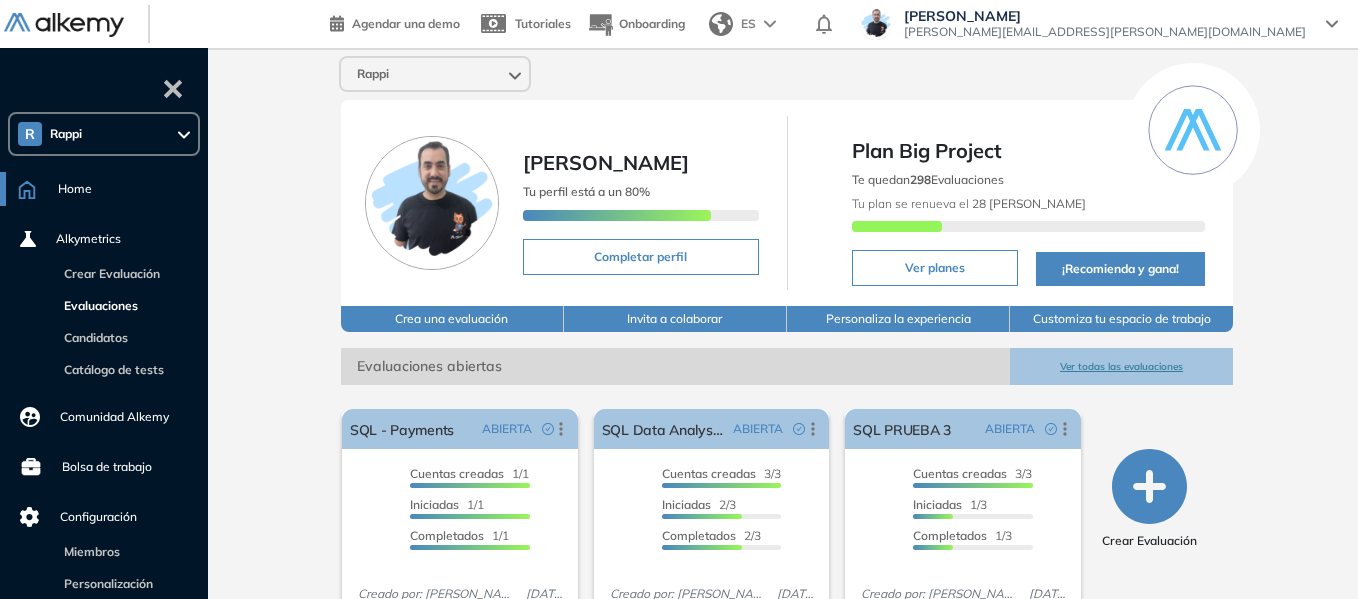 click on "Evaluaciones" at bounding box center [97, 305] 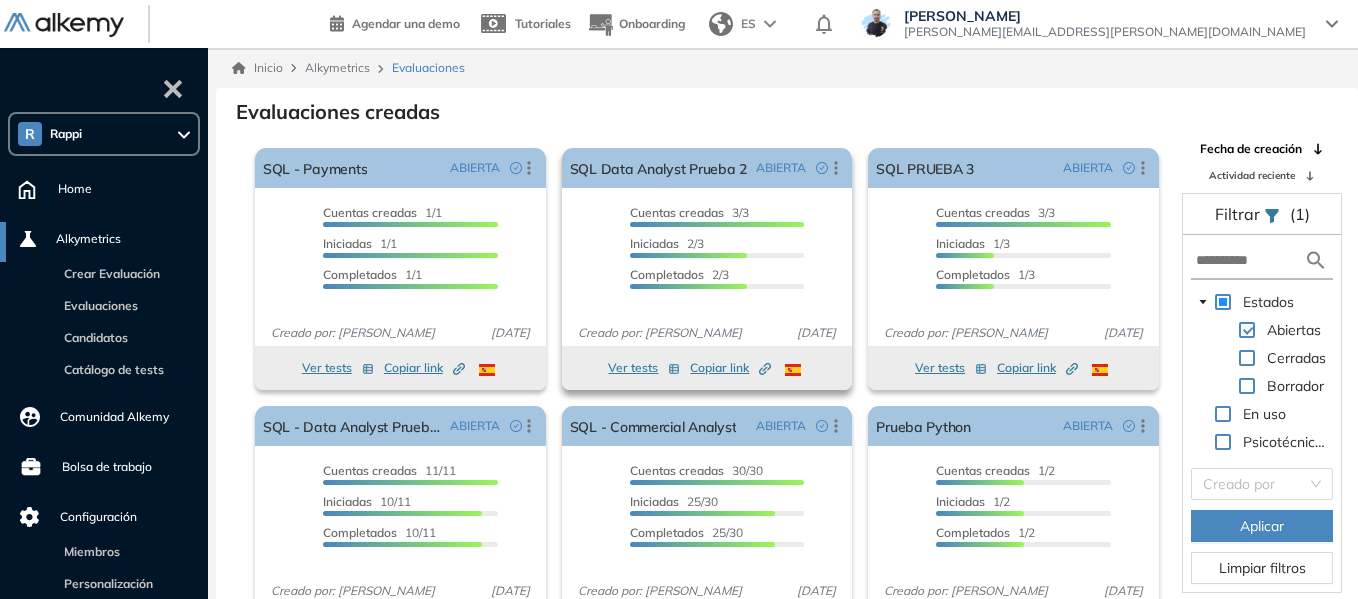 scroll, scrollTop: 37, scrollLeft: 0, axis: vertical 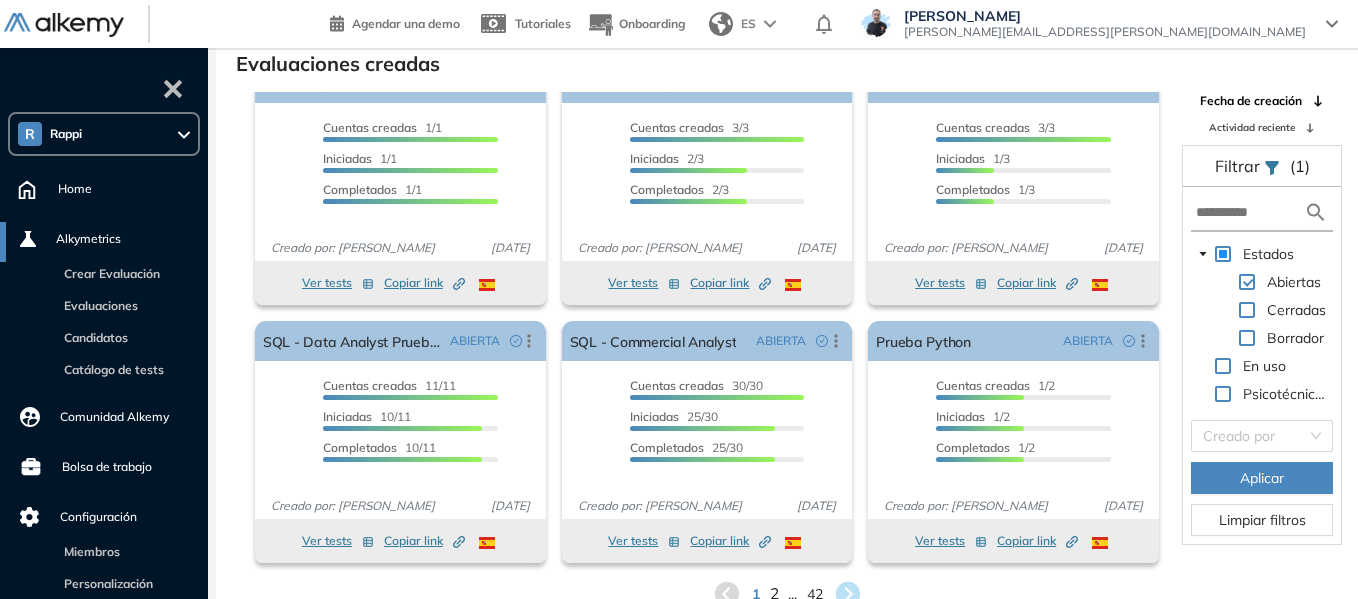 click on "2" at bounding box center (773, 594) 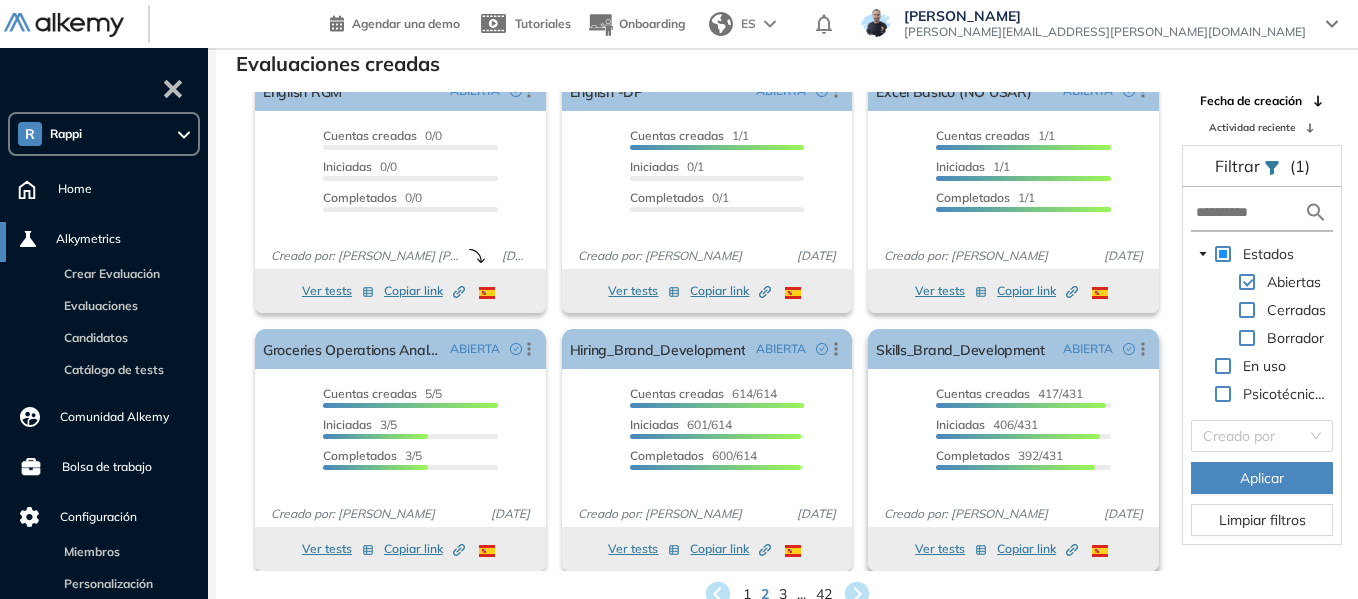scroll, scrollTop: 37, scrollLeft: 0, axis: vertical 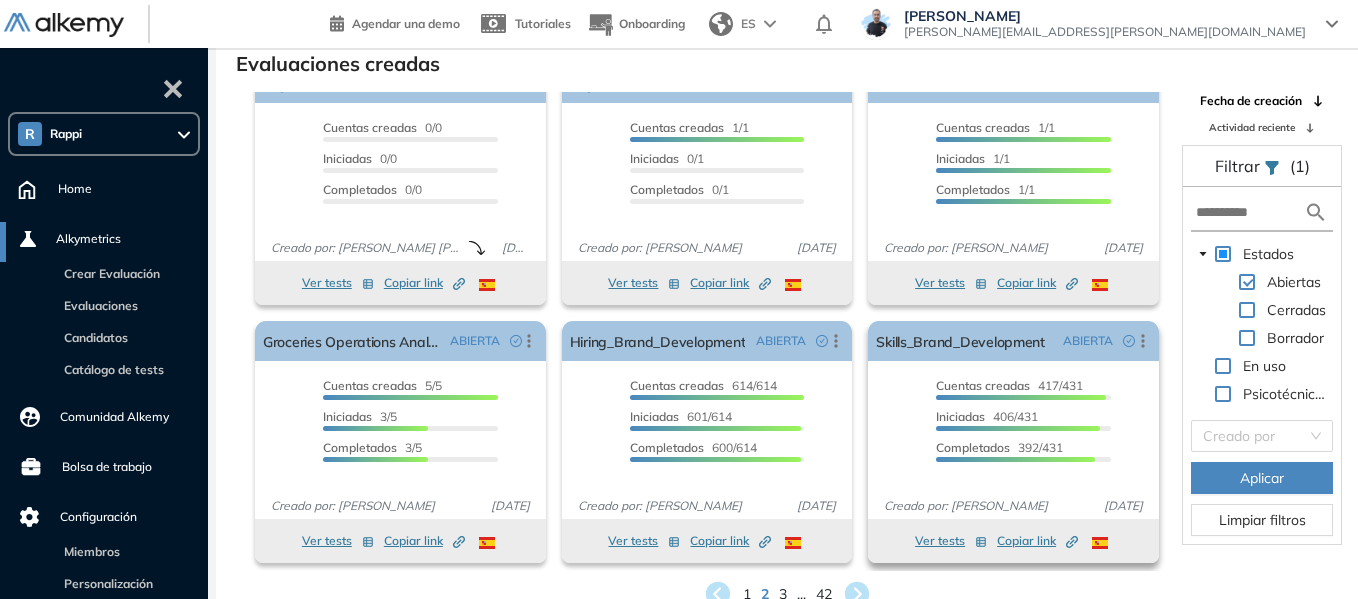click on "Copiar link Created by potrace 1.16, written by Peter Selinger 2001-2019" at bounding box center [1037, 541] 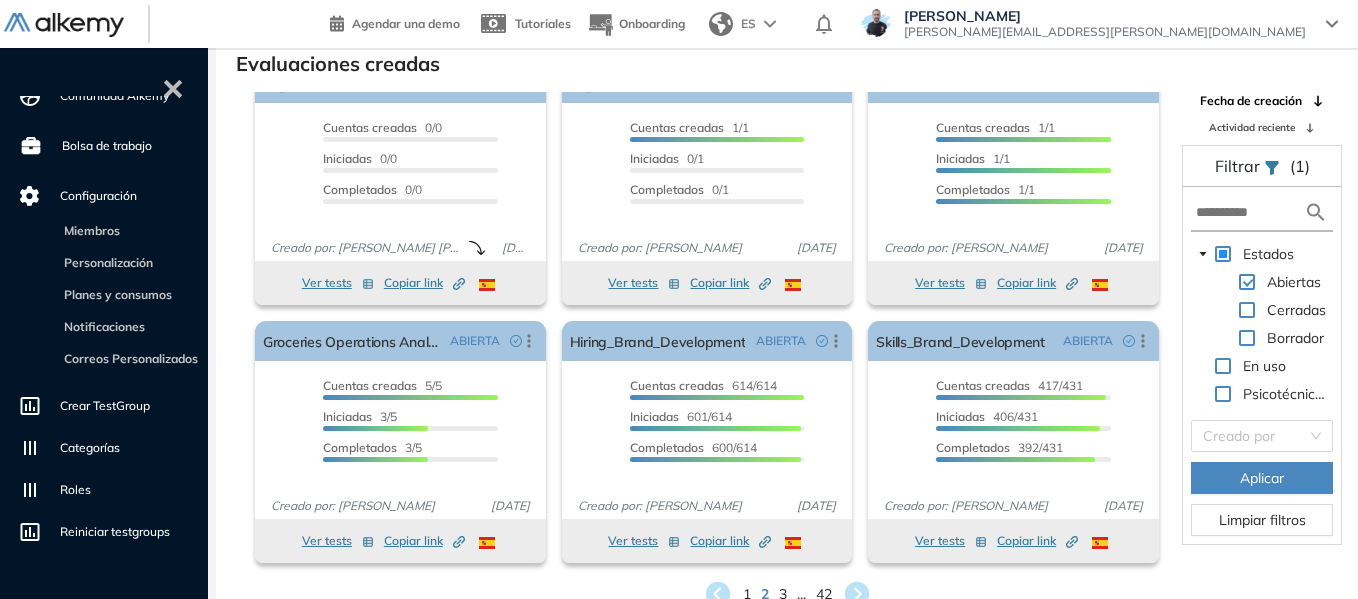 scroll, scrollTop: 341, scrollLeft: 0, axis: vertical 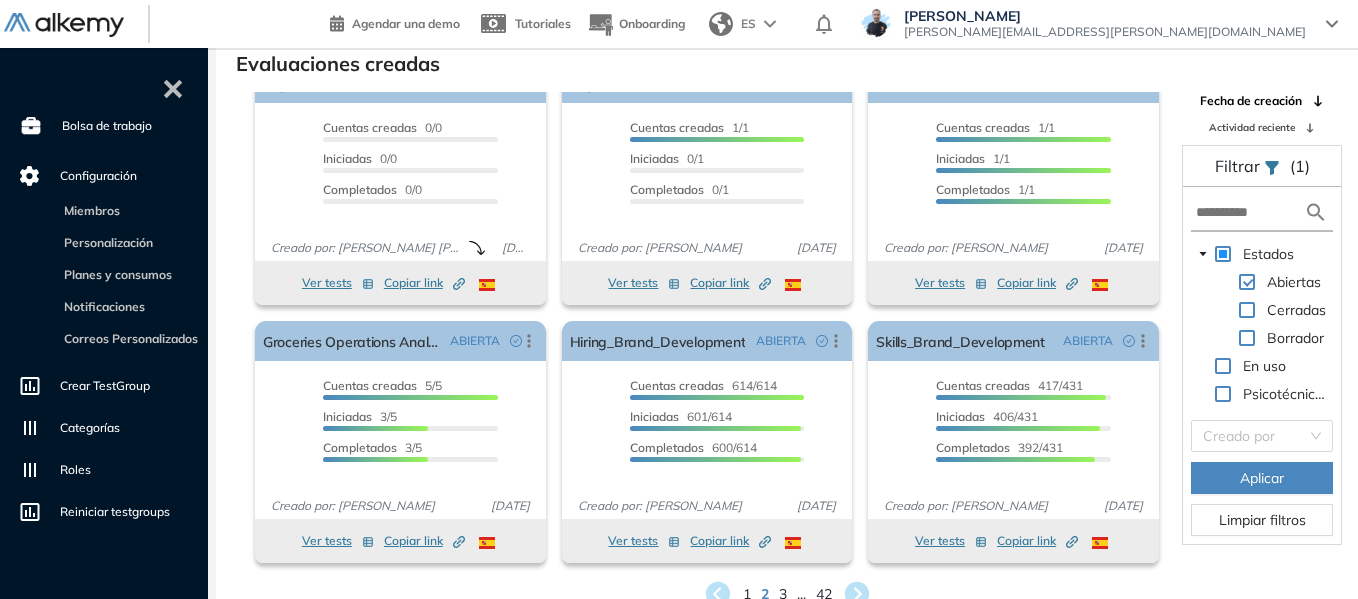 click on "Reiniciar testgroups" at bounding box center (115, 512) 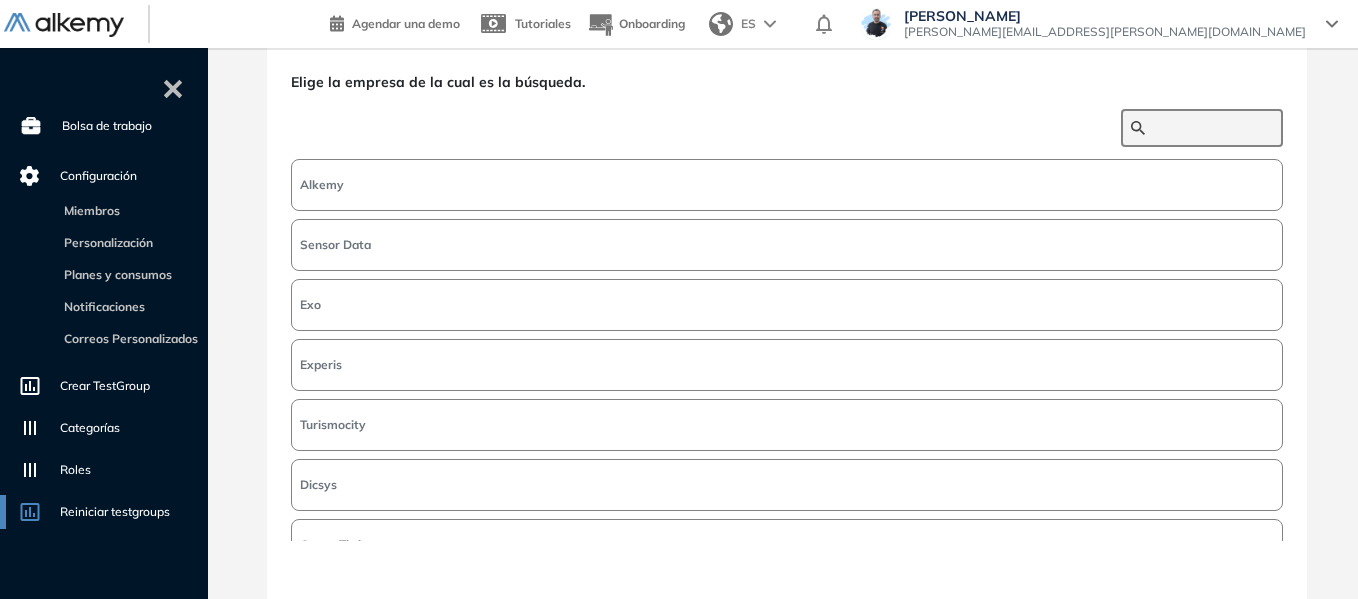 click at bounding box center (1213, 128) 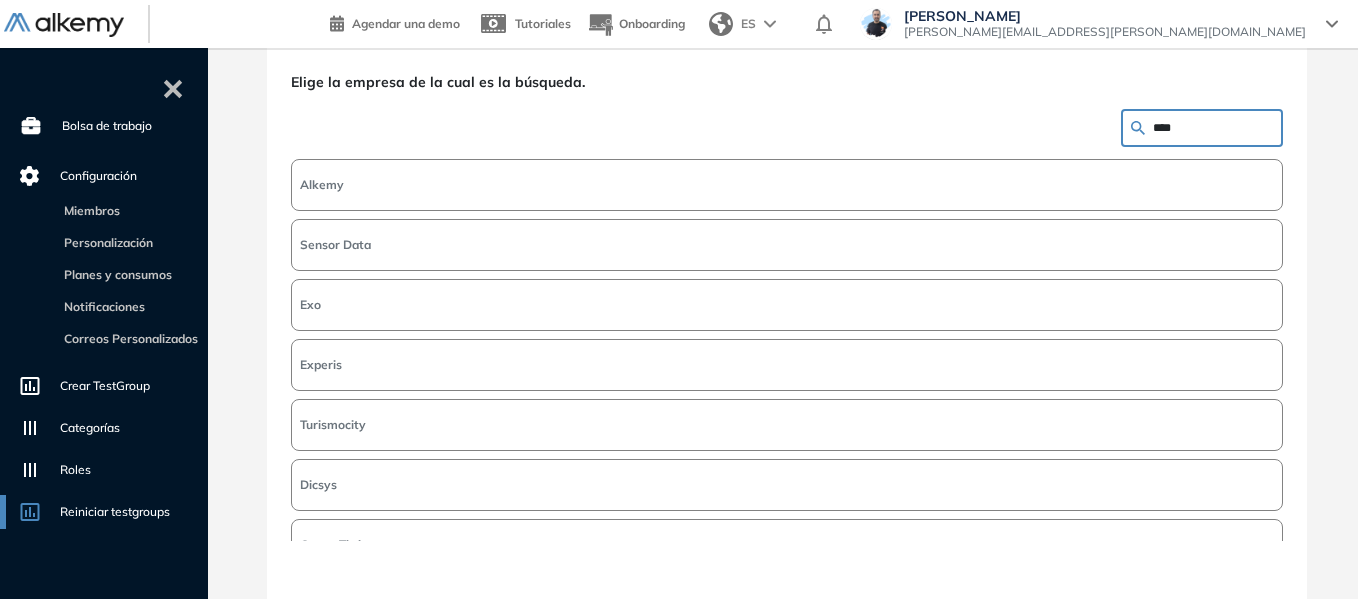 type on "****" 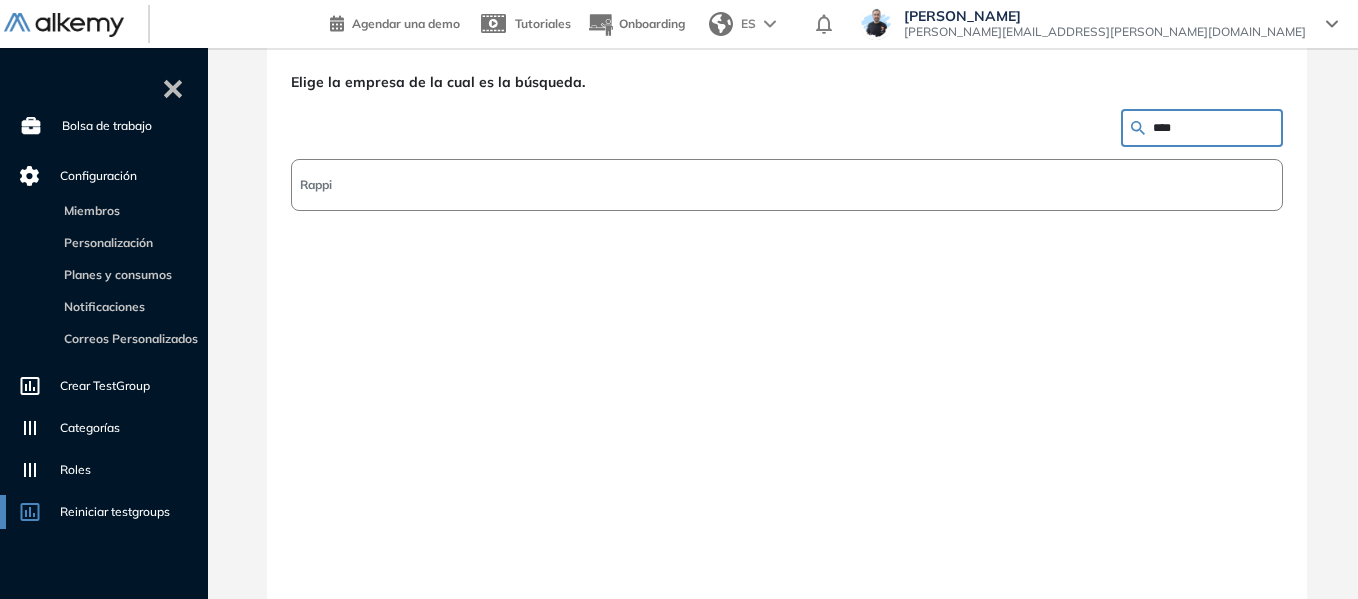 click on "Rappi" at bounding box center (787, 185) 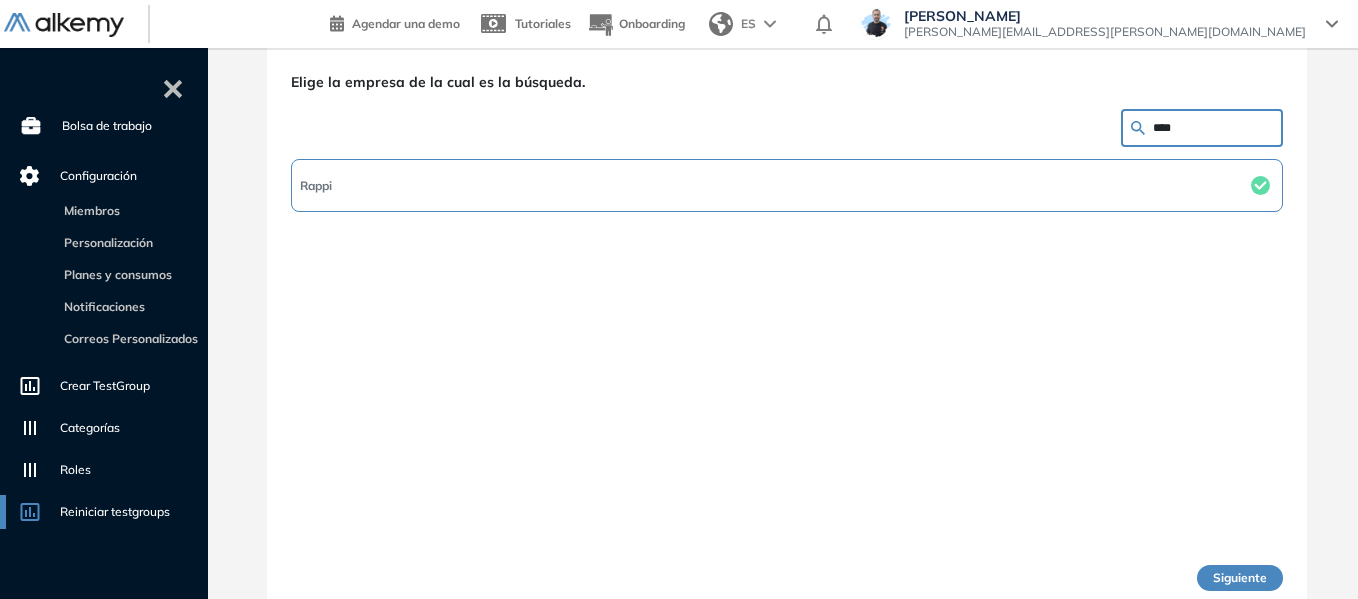 click on "Siguiente" at bounding box center [1240, 578] 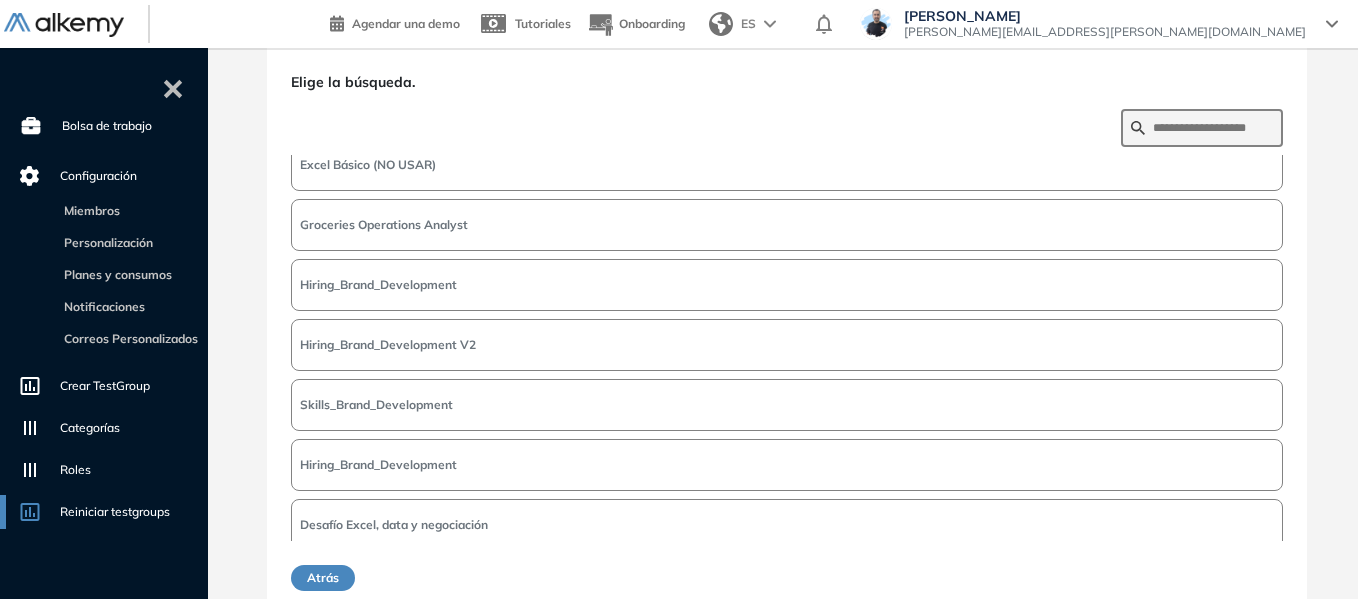 scroll, scrollTop: 514, scrollLeft: 0, axis: vertical 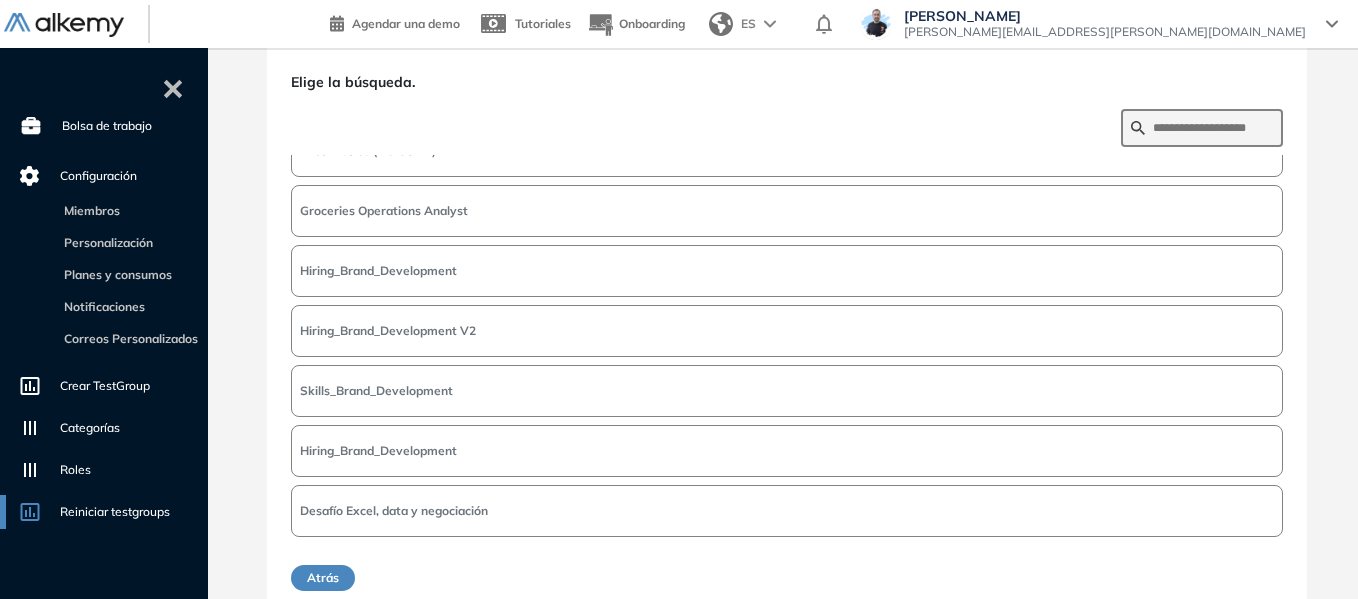 click on "Skills_Brand_Development" at bounding box center (376, 391) 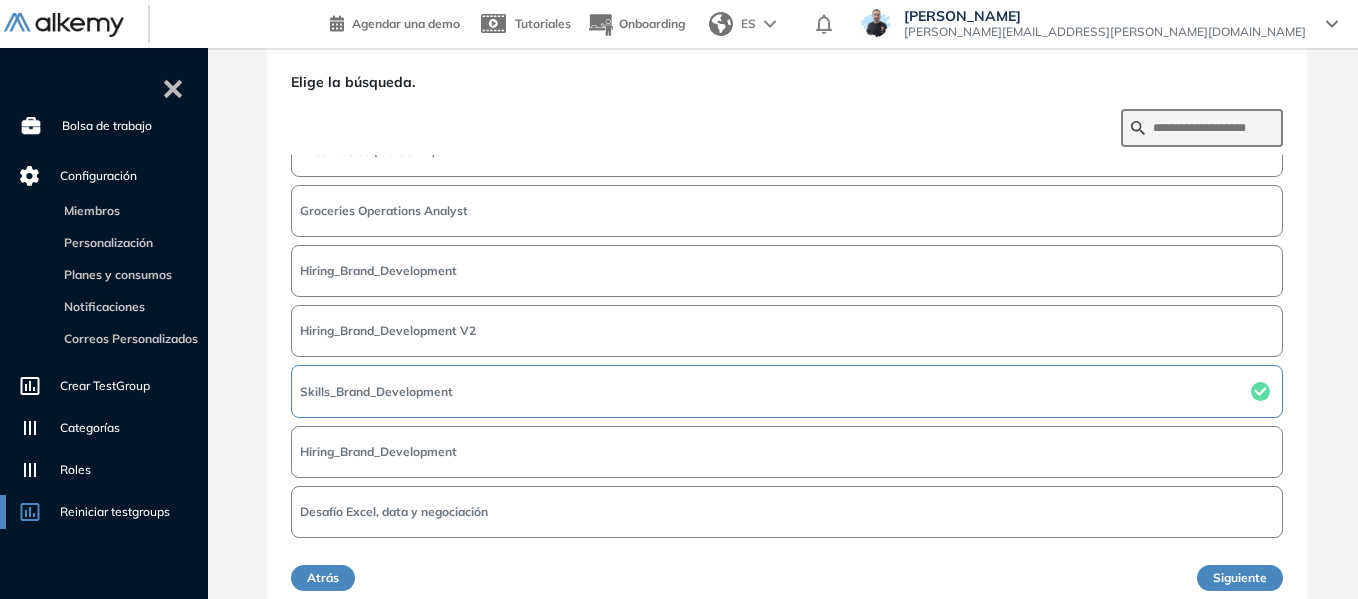 click on "Siguiente" at bounding box center [1240, 578] 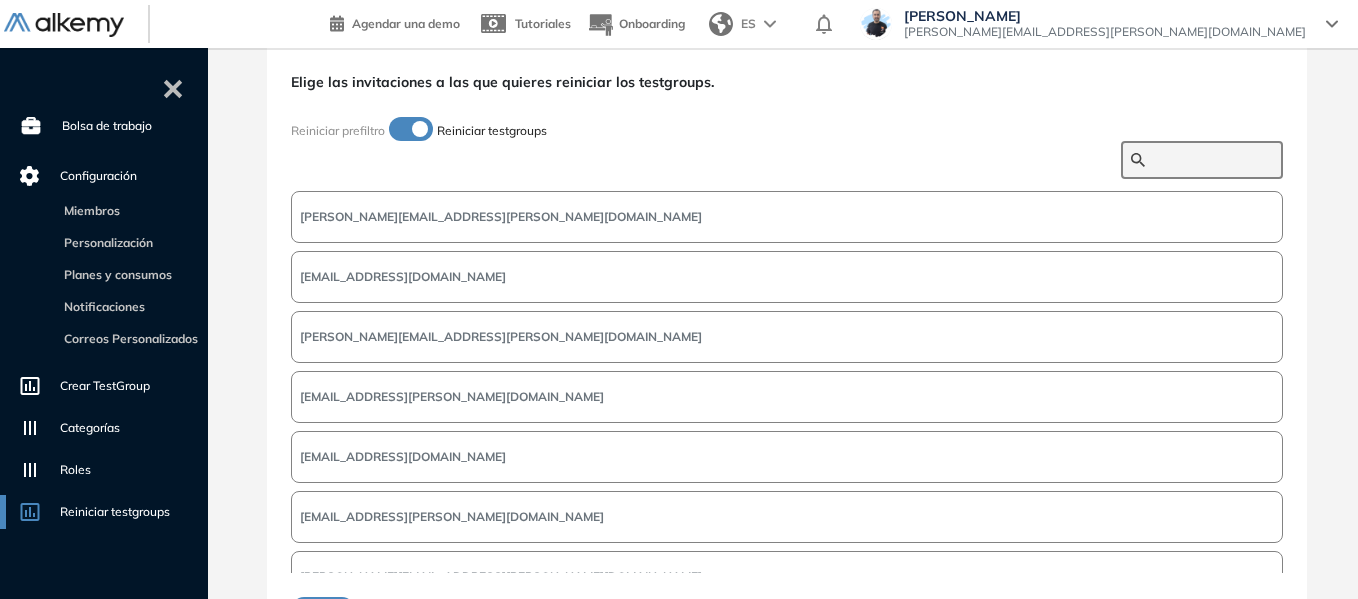 click at bounding box center (1213, 160) 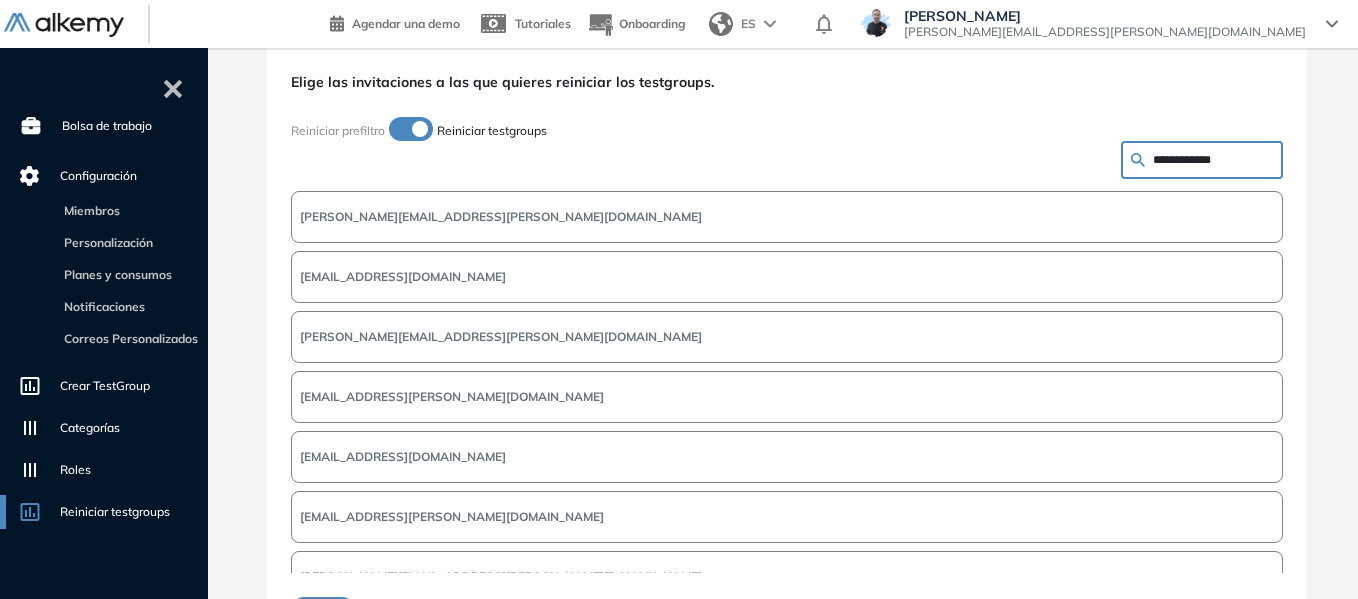 type on "**********" 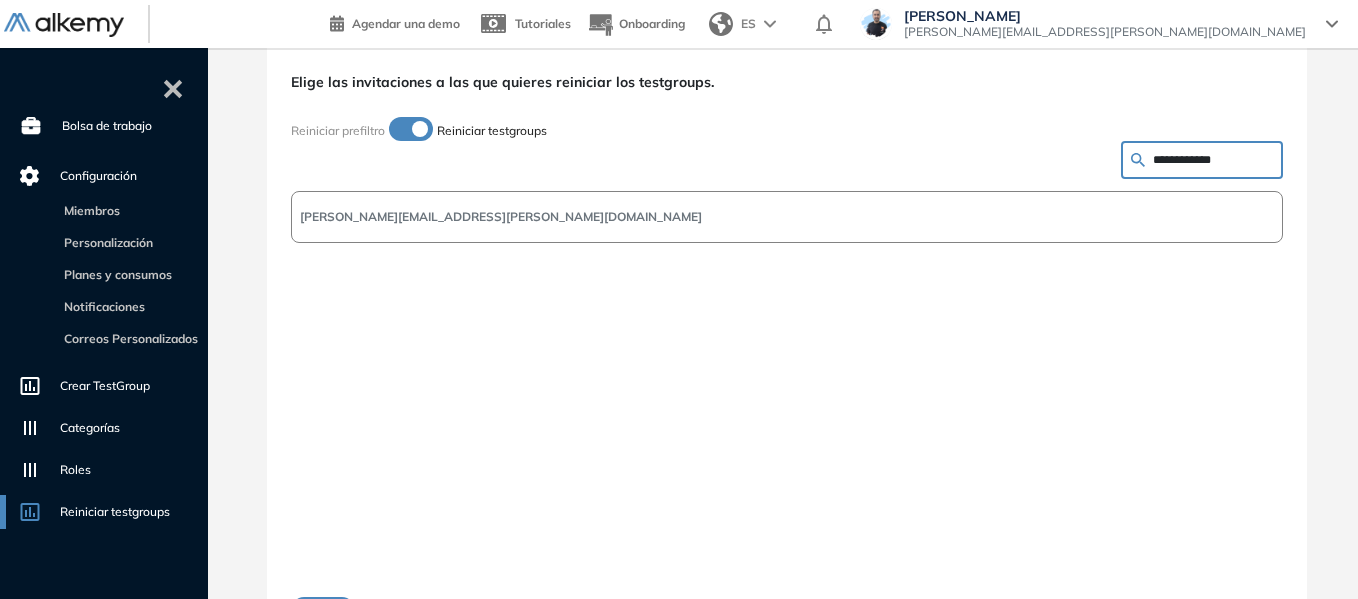 click on "[PERSON_NAME][EMAIL_ADDRESS][PERSON_NAME][DOMAIN_NAME]" at bounding box center [787, 217] 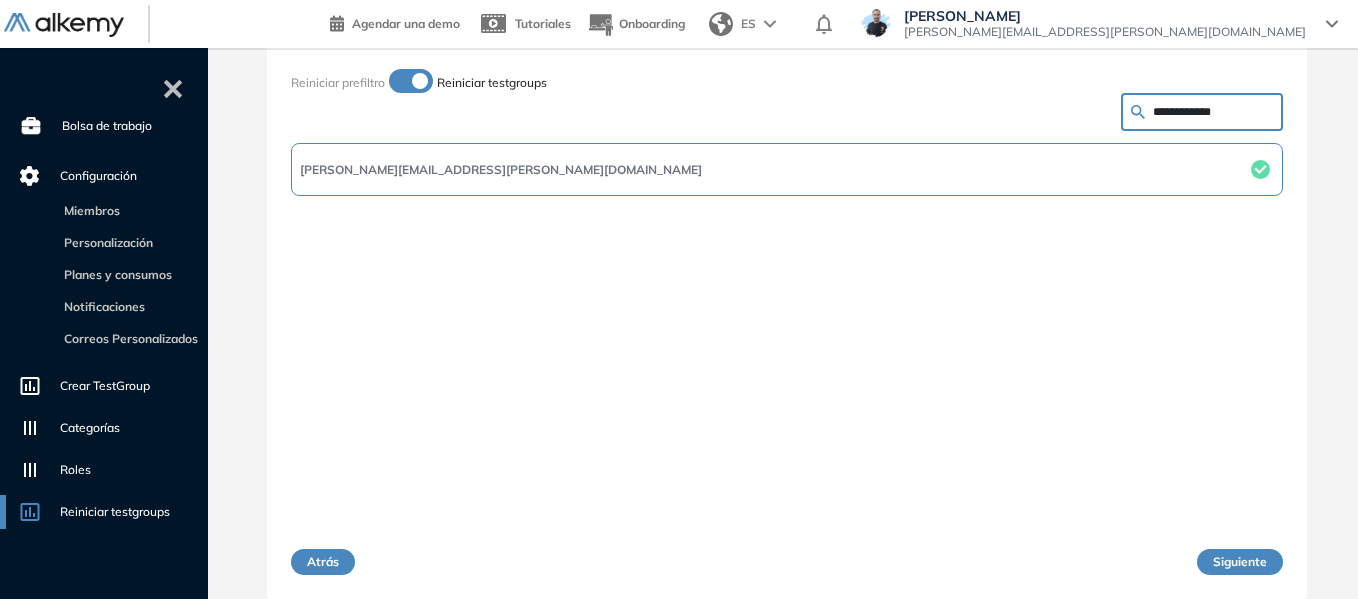 click on "Siguiente" at bounding box center (1240, 562) 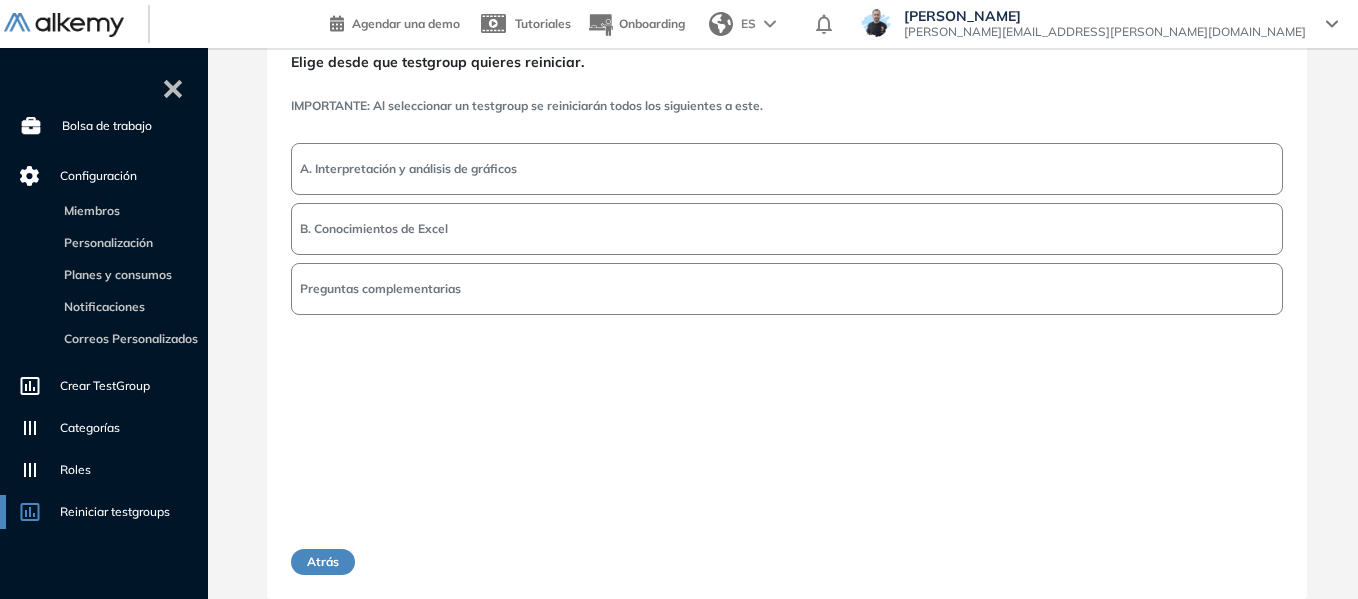 click on "A. Interpretación y análisis de gráficos" at bounding box center (408, 169) 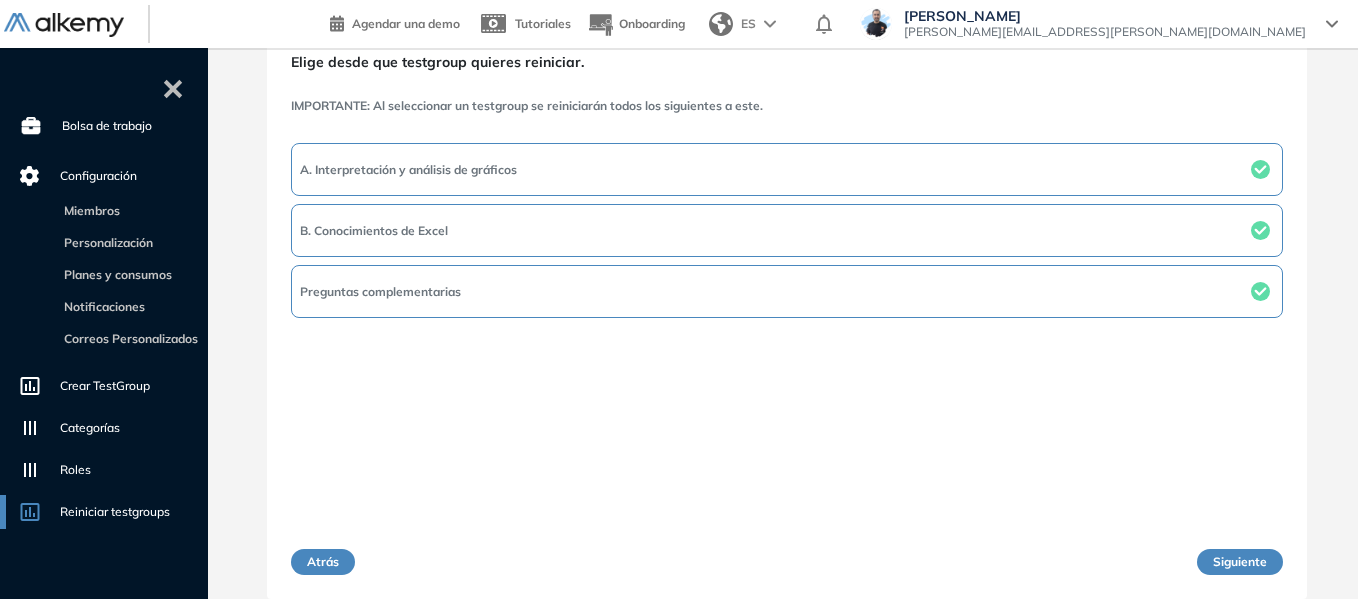 click on "Siguiente" at bounding box center [1240, 562] 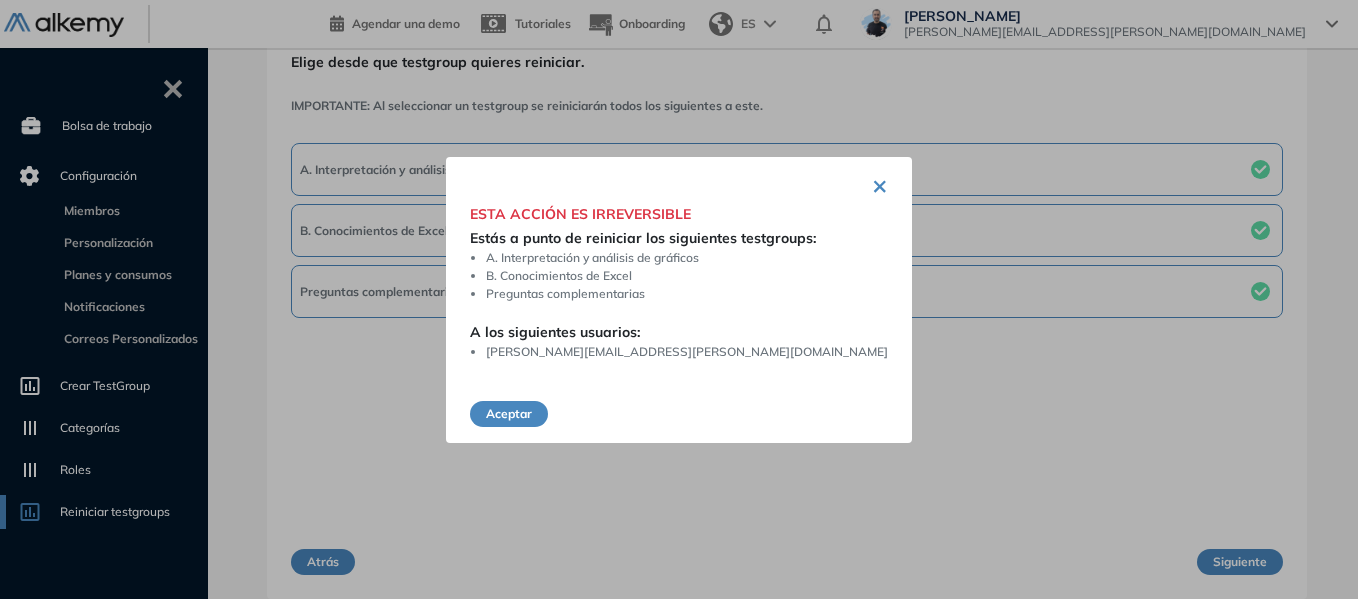 click on "Aceptar" at bounding box center (509, 414) 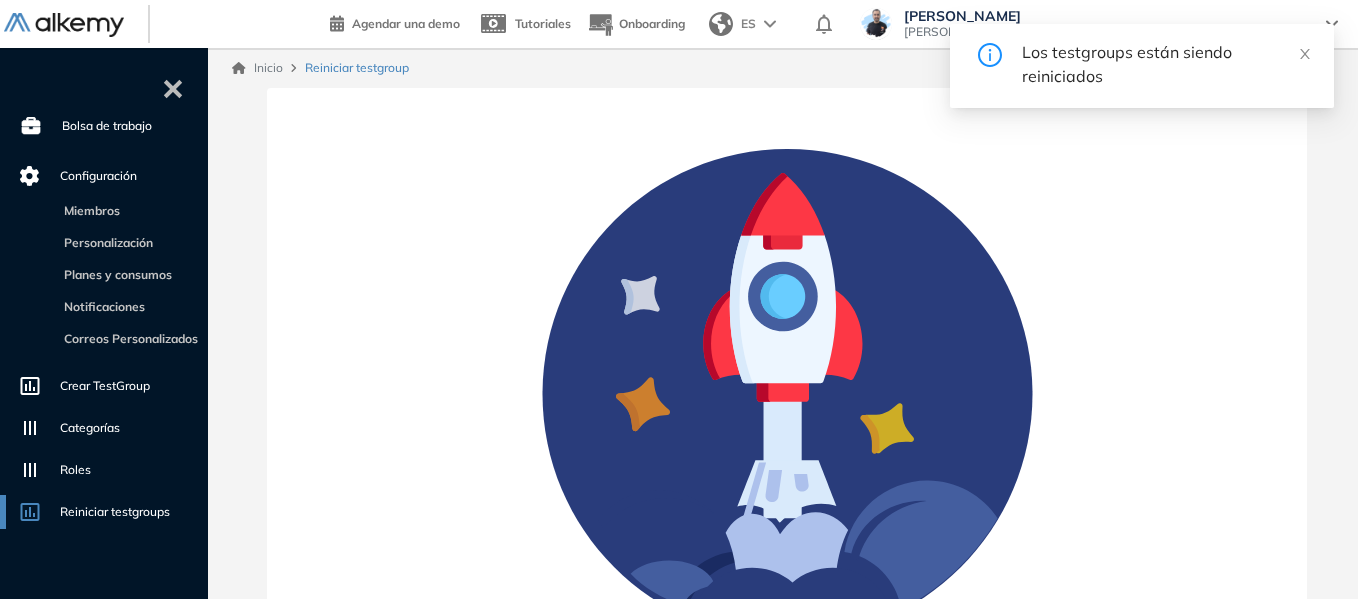 scroll, scrollTop: 249, scrollLeft: 0, axis: vertical 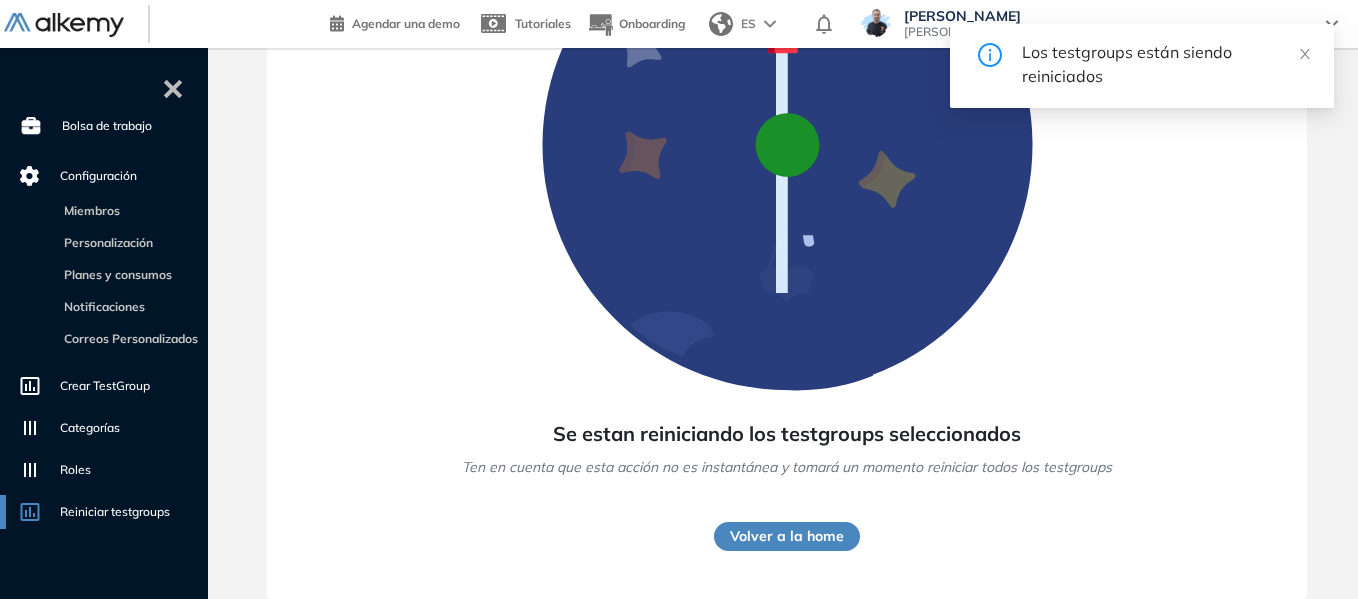 click on "Volver a la home" at bounding box center (787, 536) 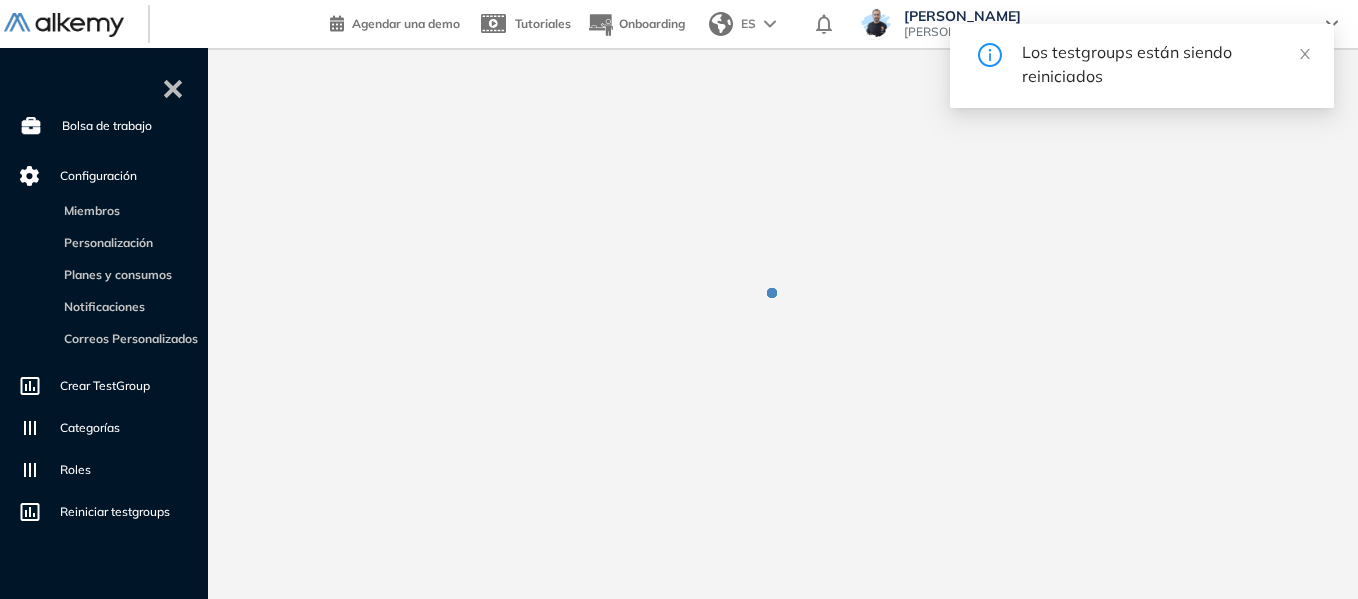 scroll, scrollTop: 0, scrollLeft: 0, axis: both 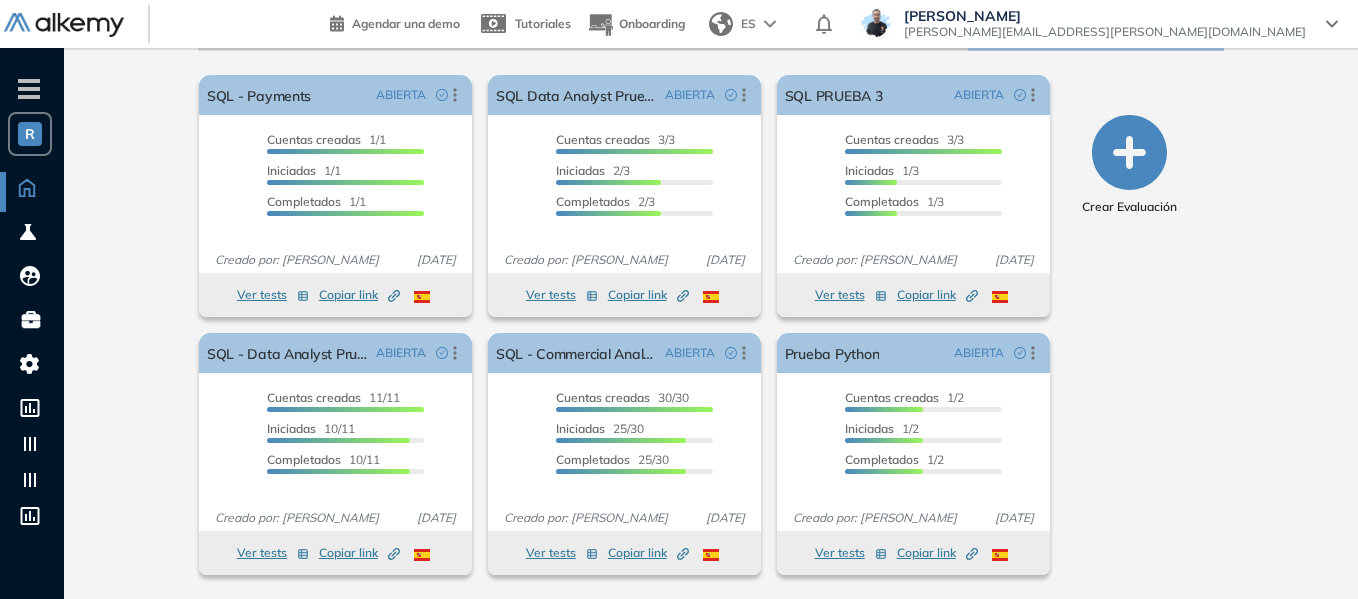 click on "-" at bounding box center [29, 89] 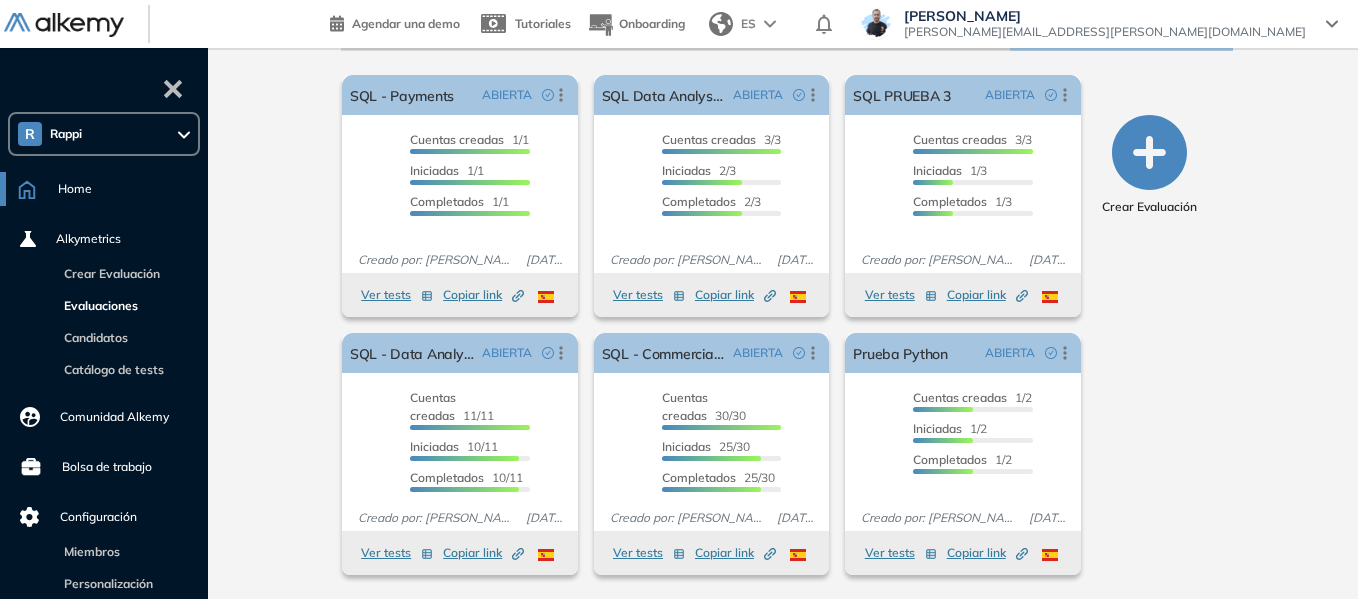 click on "Evaluaciones" at bounding box center (97, 305) 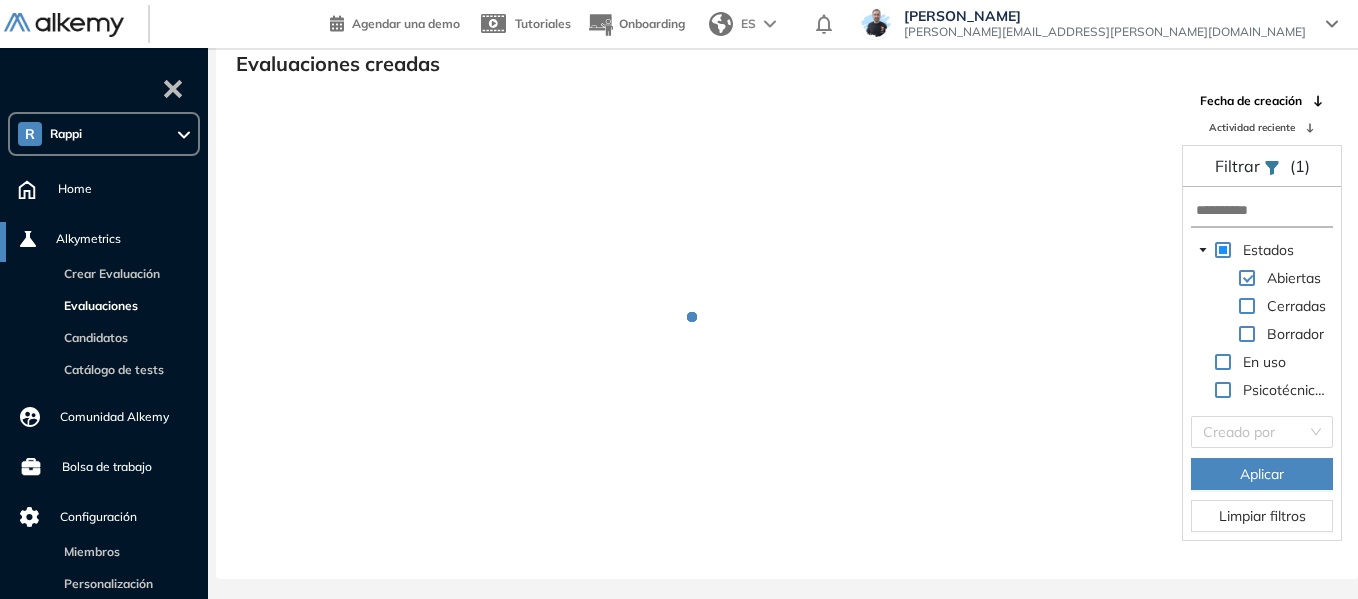 scroll, scrollTop: 48, scrollLeft: 0, axis: vertical 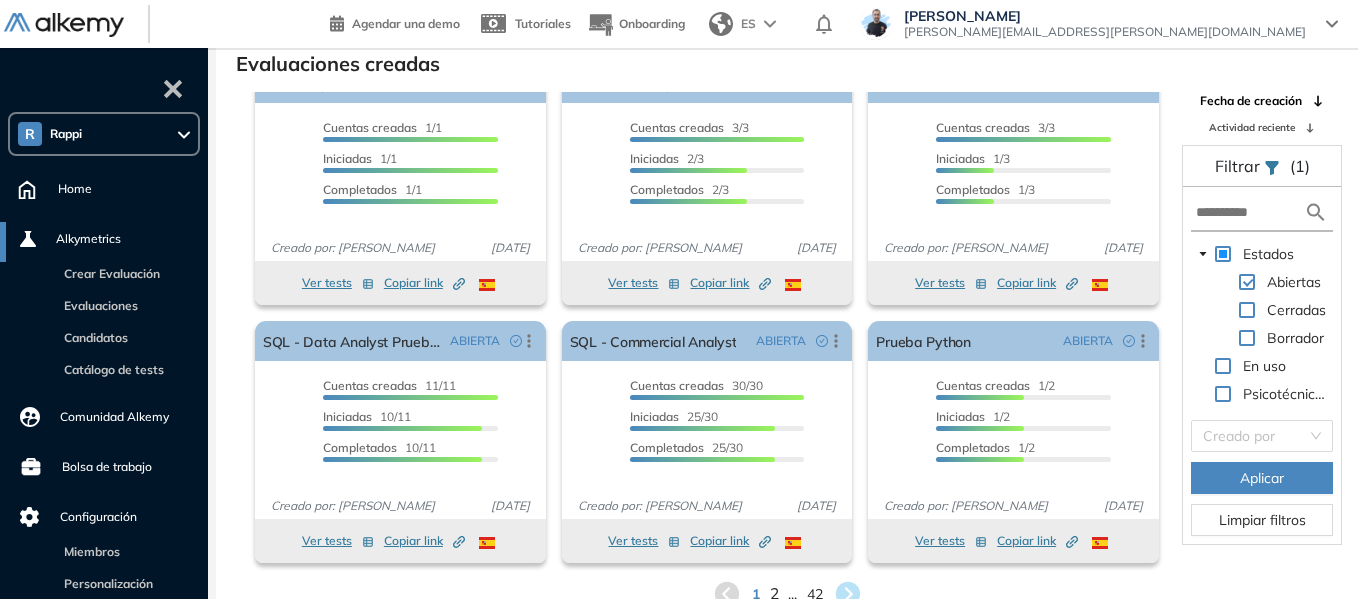 click on "2" at bounding box center (773, 594) 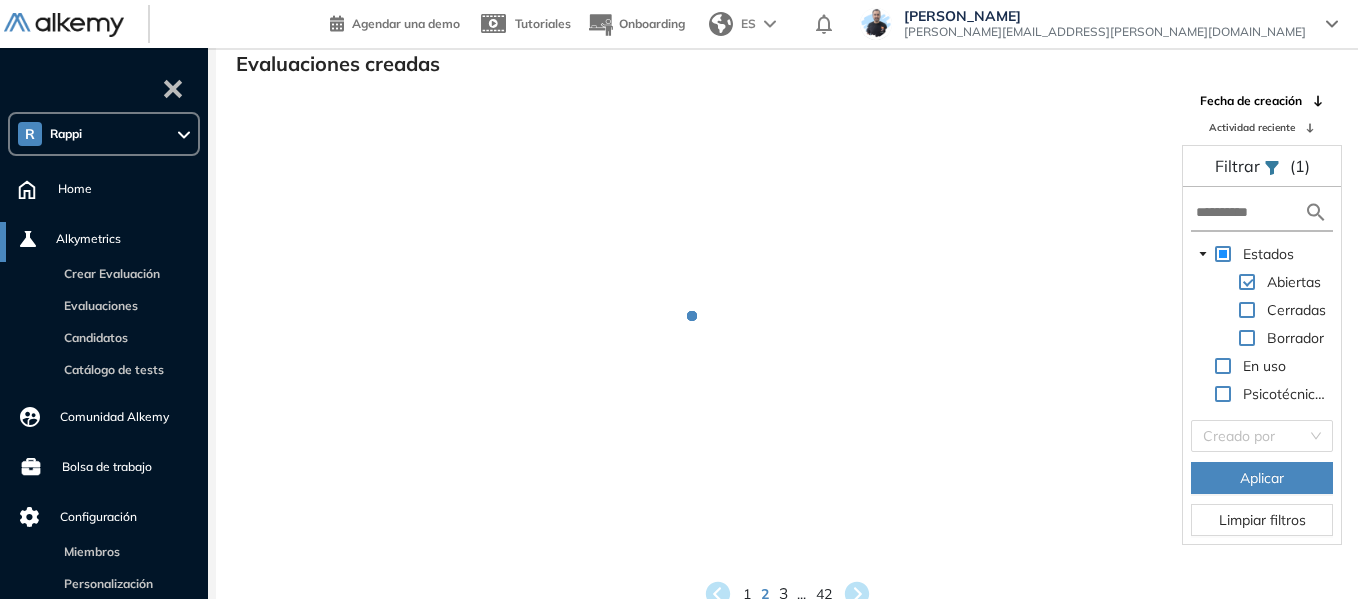 scroll, scrollTop: 1, scrollLeft: 0, axis: vertical 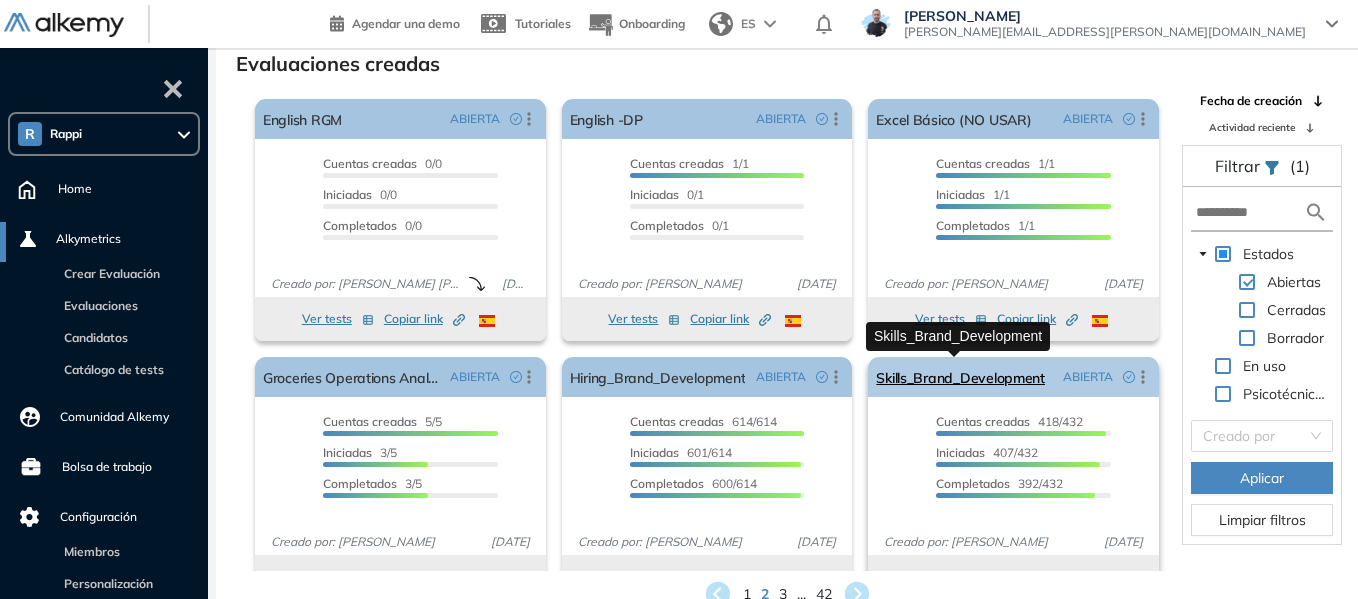 click on "Skills_Brand_Development" at bounding box center [960, 377] 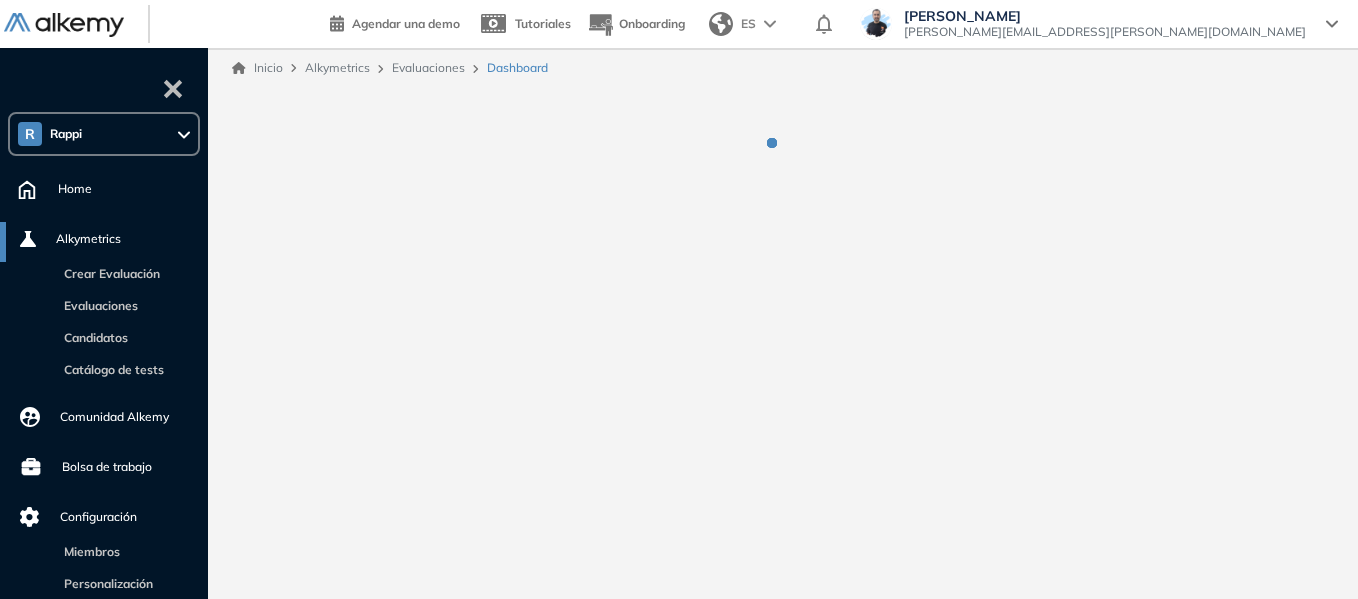 scroll, scrollTop: 0, scrollLeft: 0, axis: both 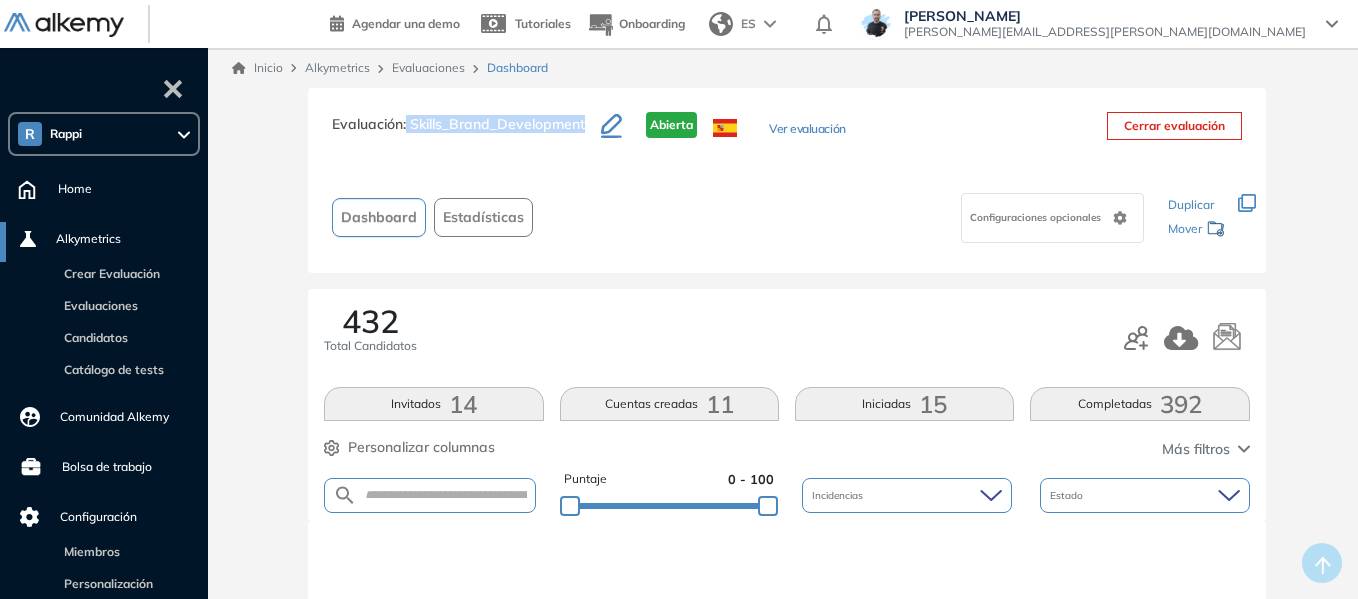 drag, startPoint x: 408, startPoint y: 124, endPoint x: 585, endPoint y: 130, distance: 177.10167 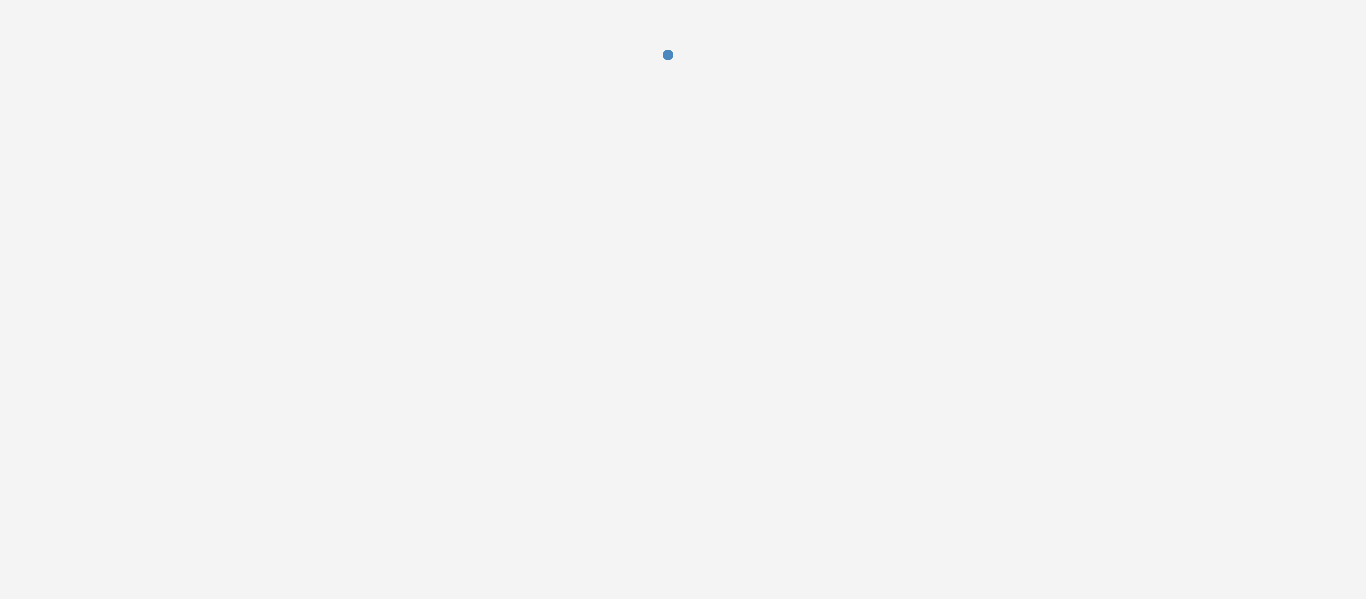 scroll, scrollTop: 0, scrollLeft: 0, axis: both 